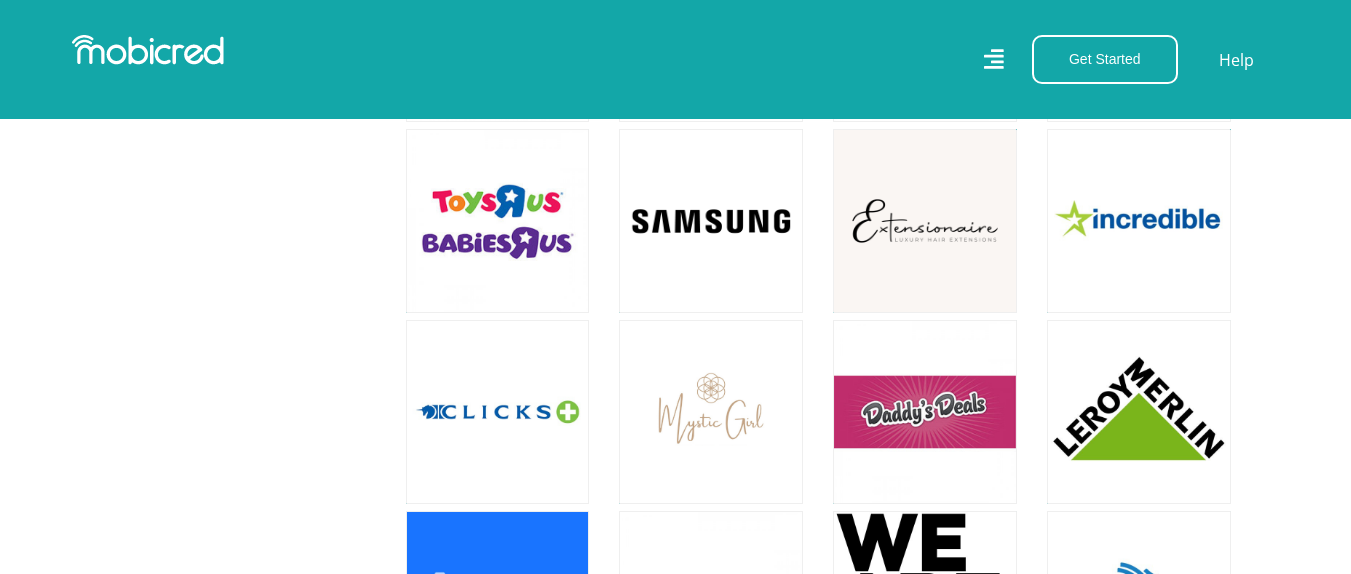 scroll, scrollTop: 2100, scrollLeft: 0, axis: vertical 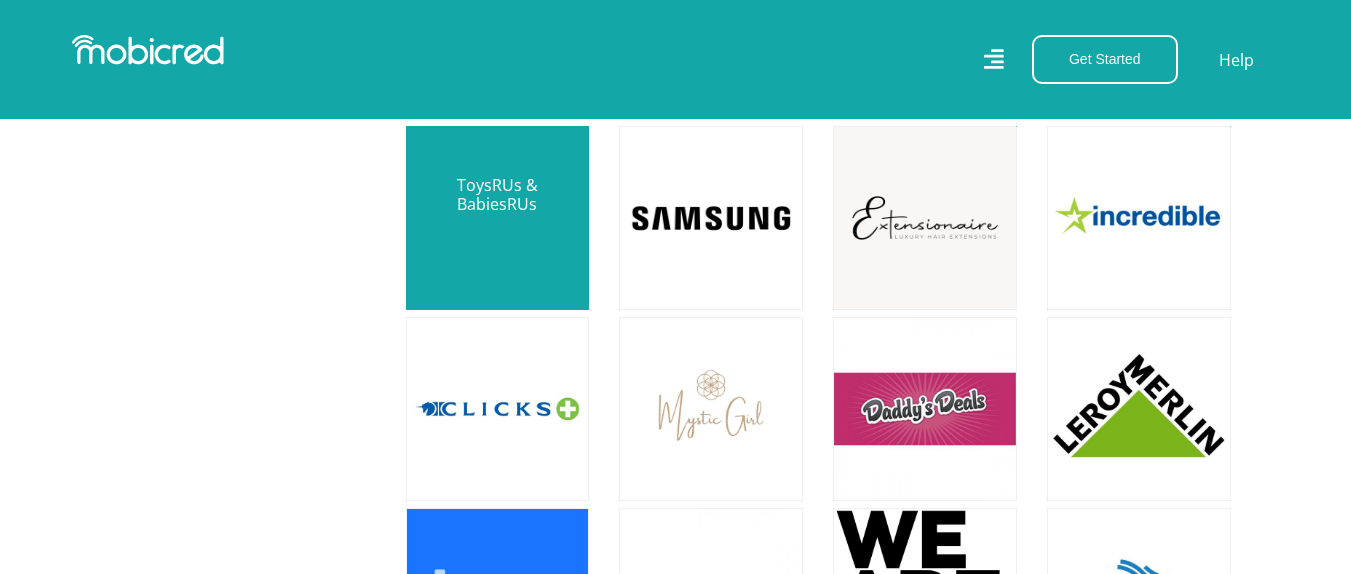 click at bounding box center [498, 218] 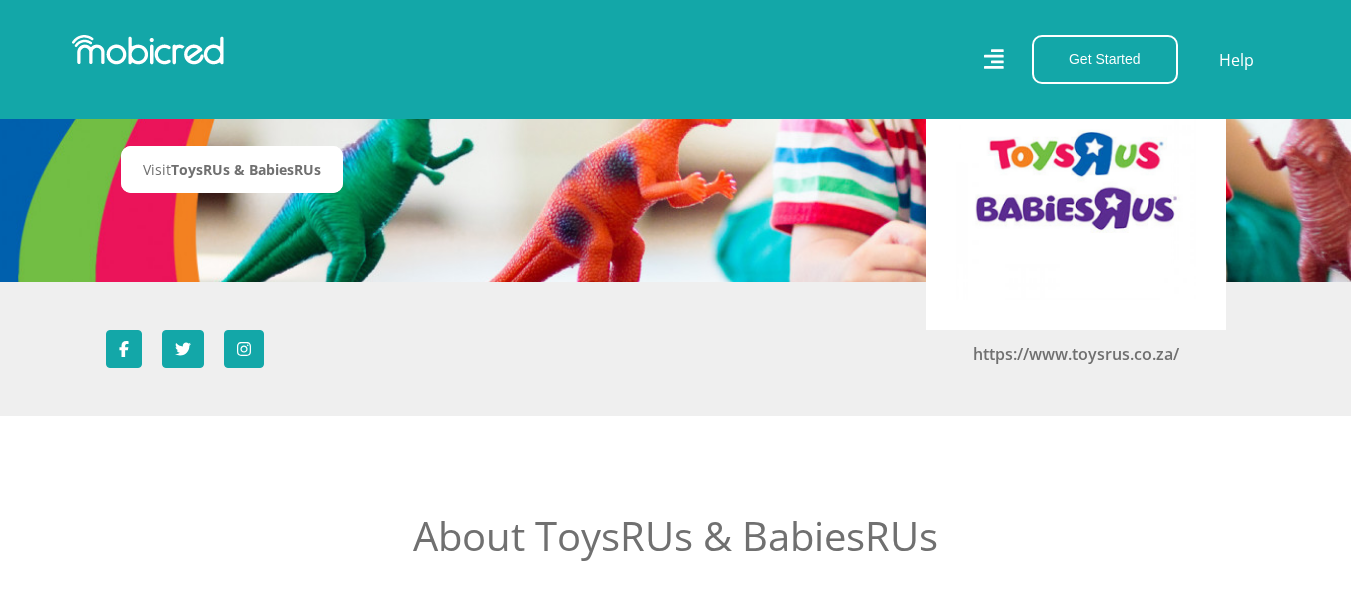 scroll, scrollTop: 100, scrollLeft: 0, axis: vertical 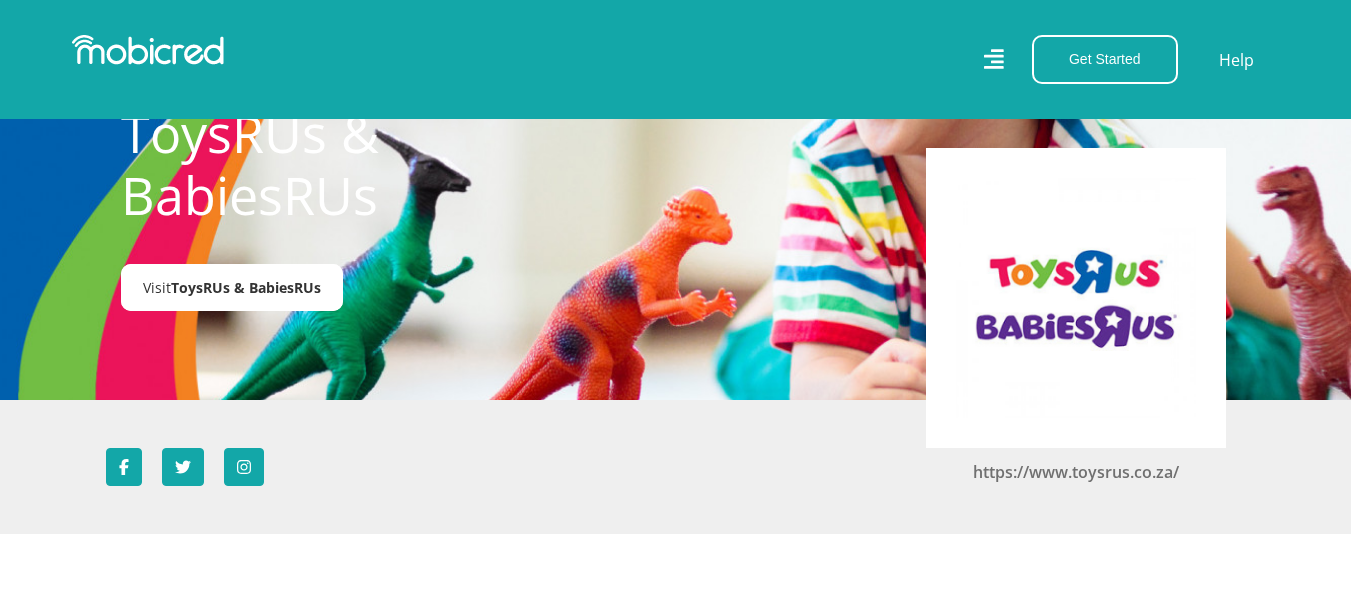 click on "ToysRUs & BabiesRUs" at bounding box center [246, 287] 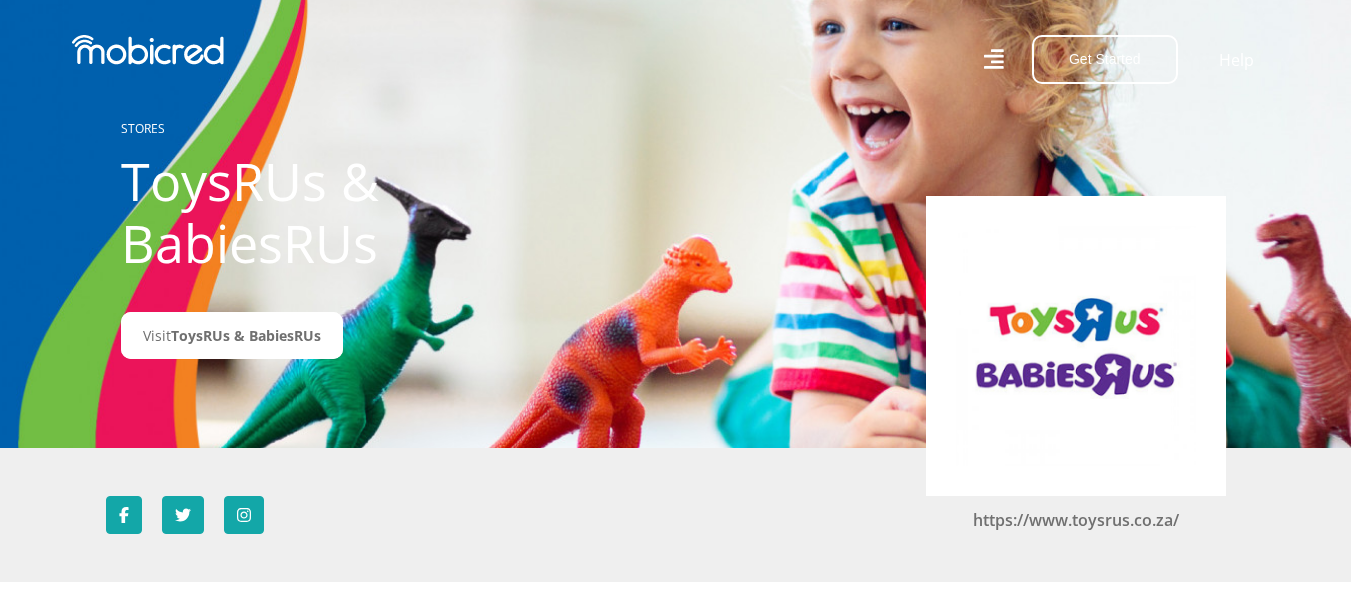 scroll, scrollTop: 0, scrollLeft: 0, axis: both 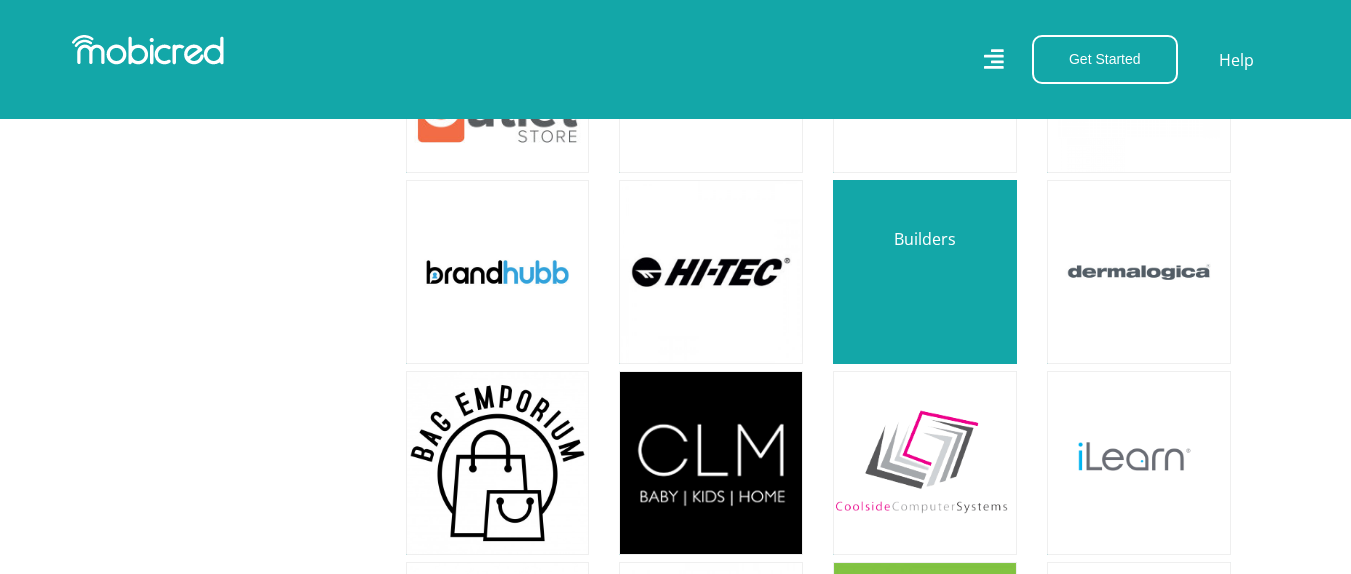 click at bounding box center [925, 272] 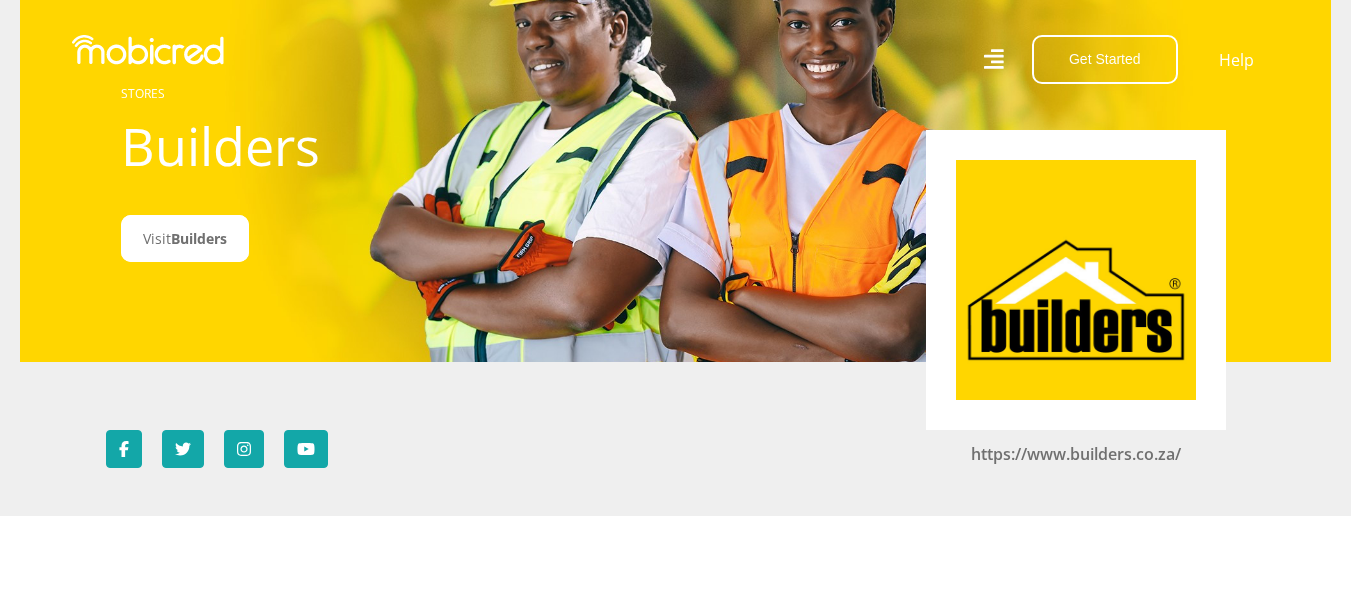 scroll, scrollTop: 0, scrollLeft: 0, axis: both 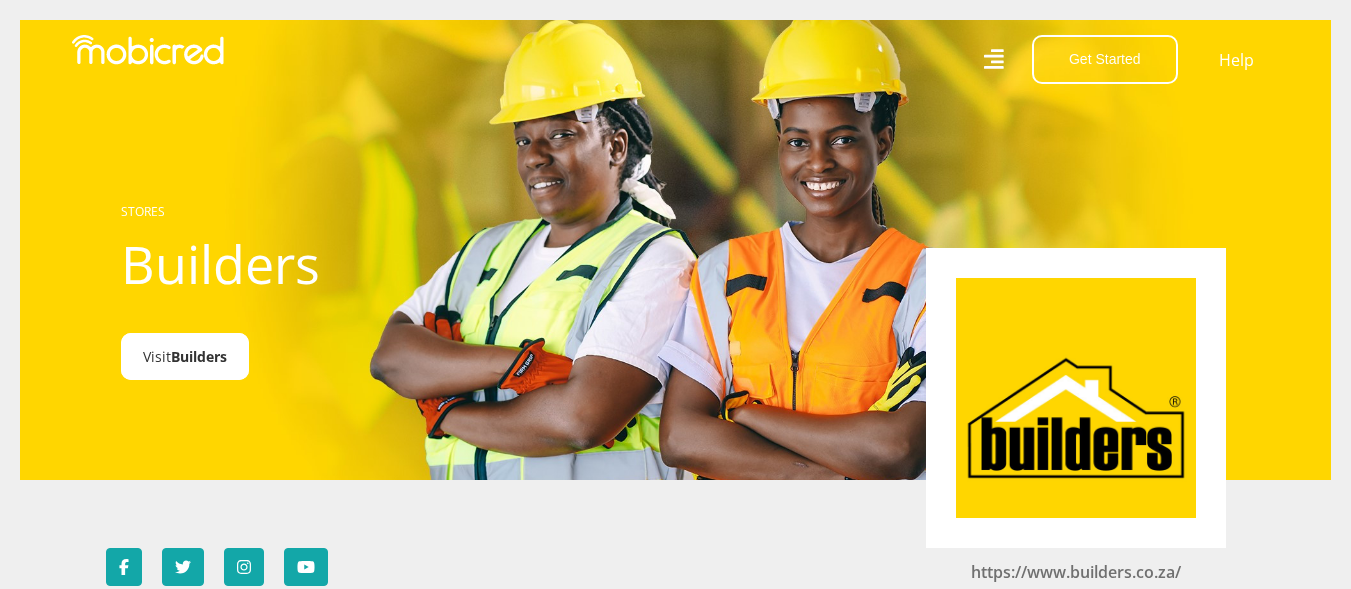 click on "Builders" at bounding box center [199, 356] 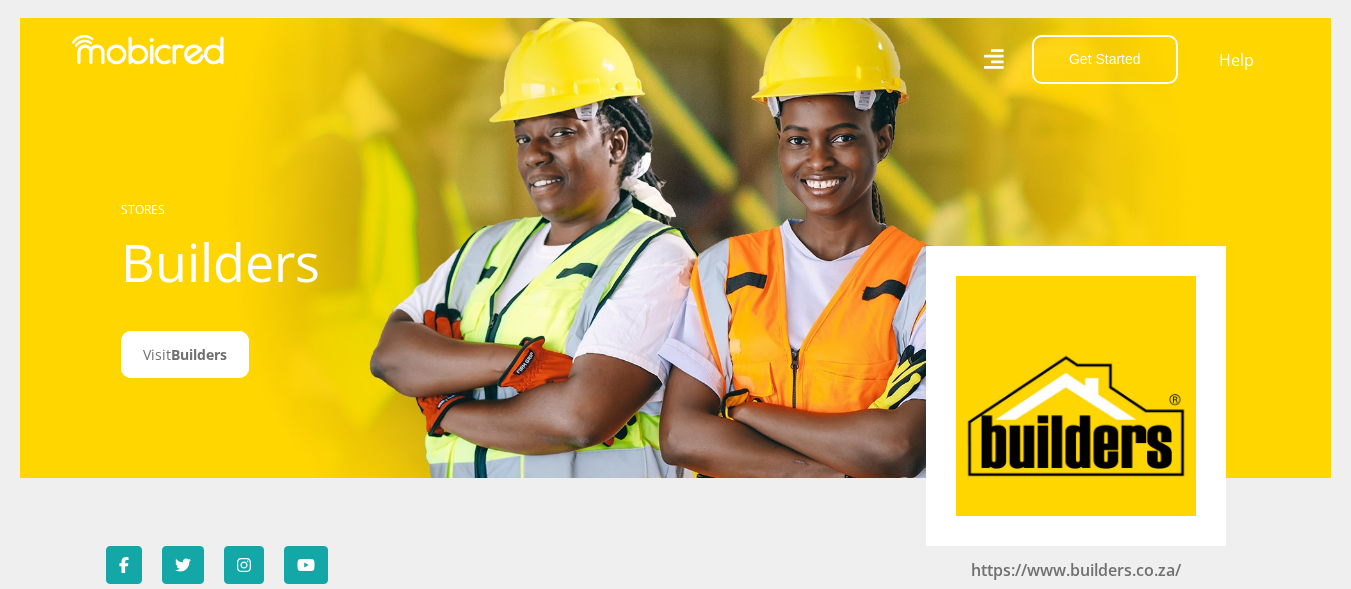 scroll, scrollTop: 0, scrollLeft: 0, axis: both 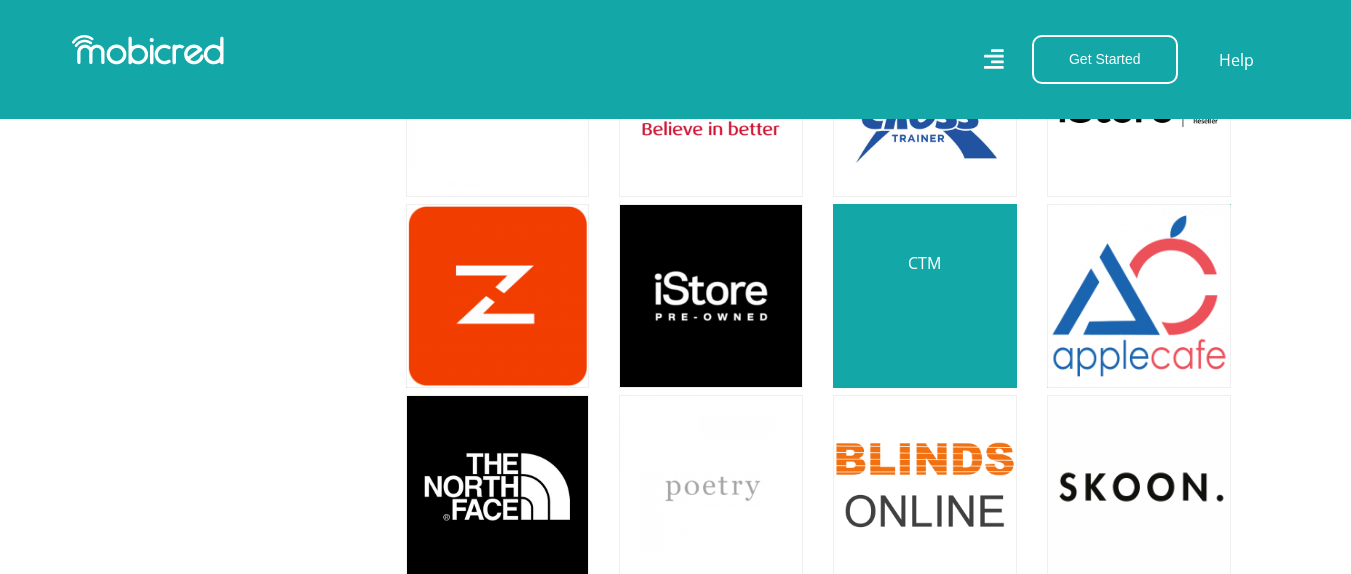 click at bounding box center (925, 296) 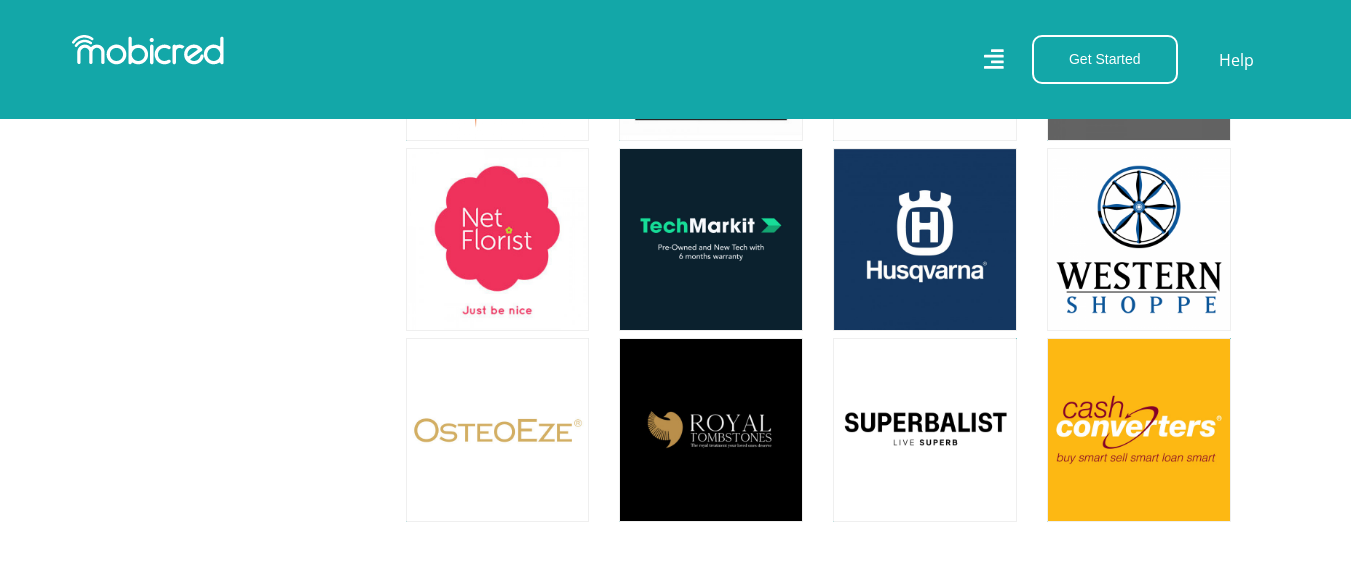 scroll, scrollTop: 5711, scrollLeft: 0, axis: vertical 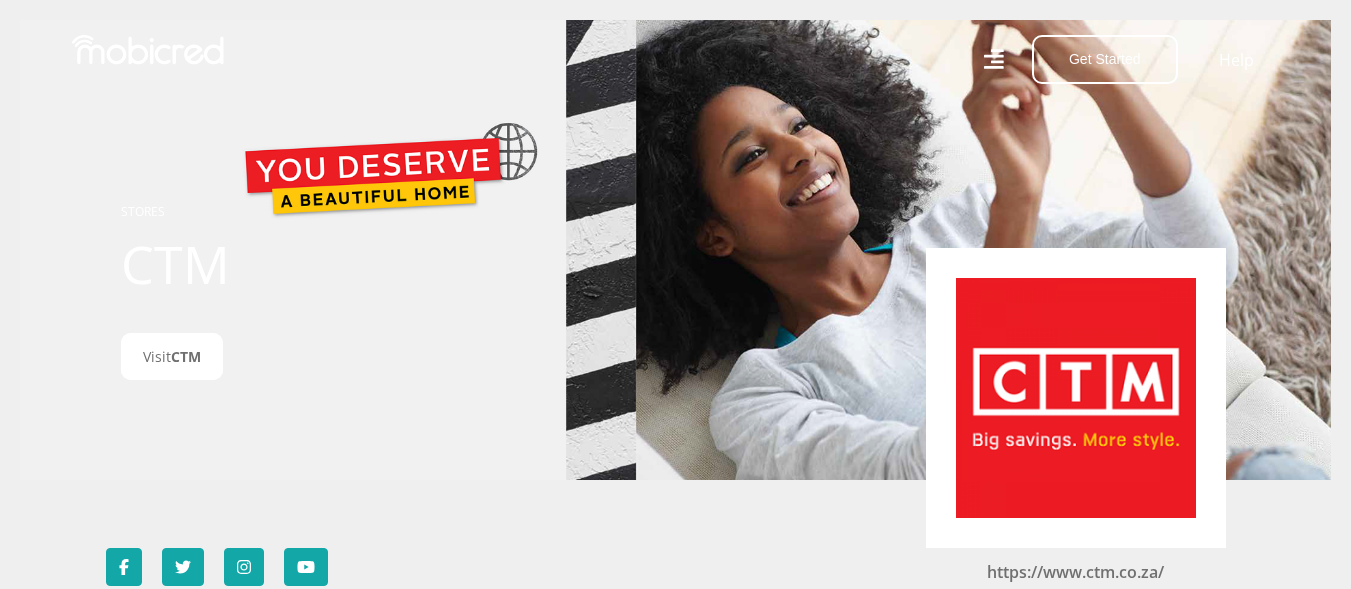 click on "STORES
CTM
Visit  CTM" at bounding box center [343, 250] 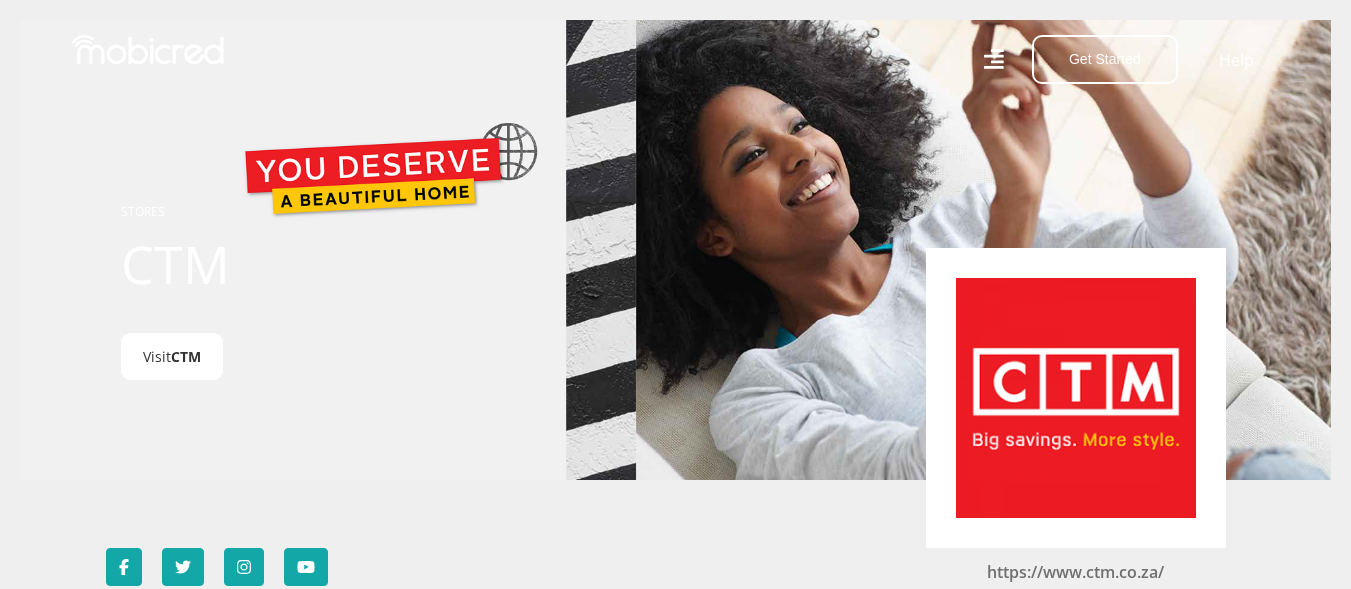 click on "CTM" at bounding box center [186, 356] 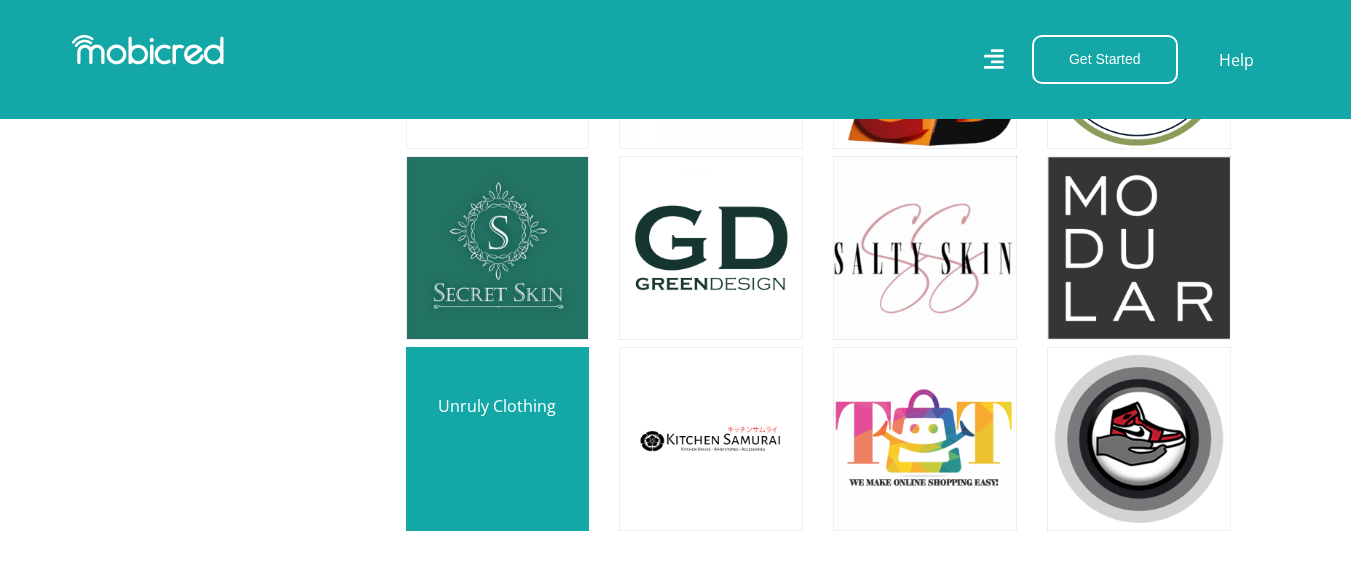 scroll, scrollTop: 9711, scrollLeft: 0, axis: vertical 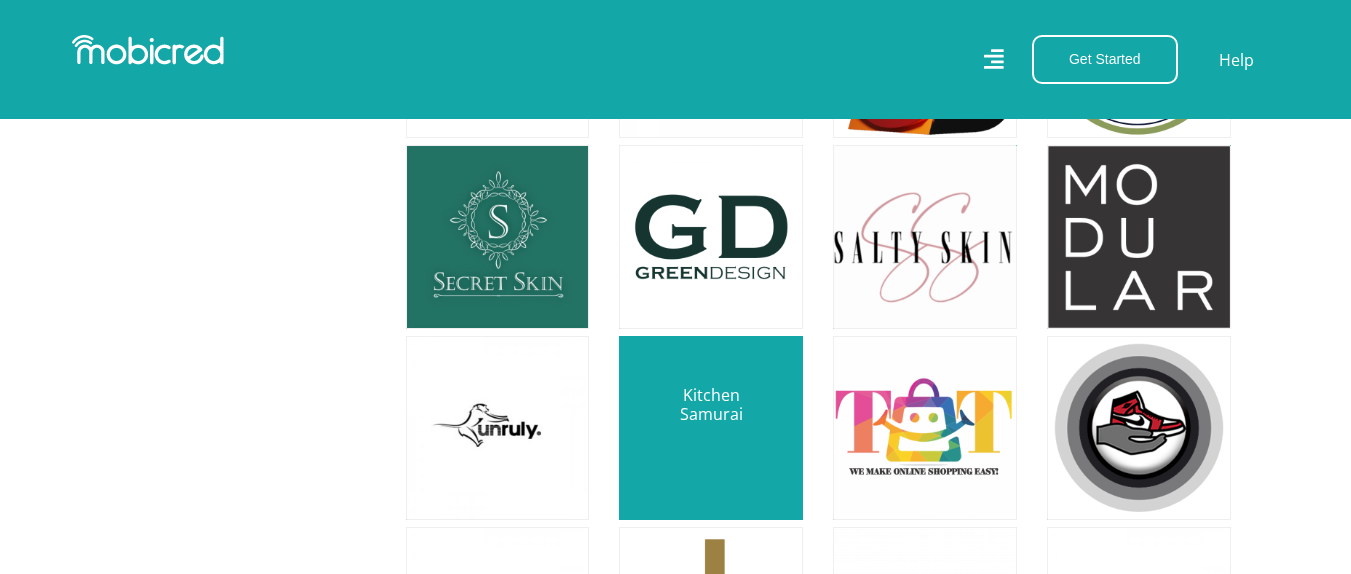 click at bounding box center [711, 428] 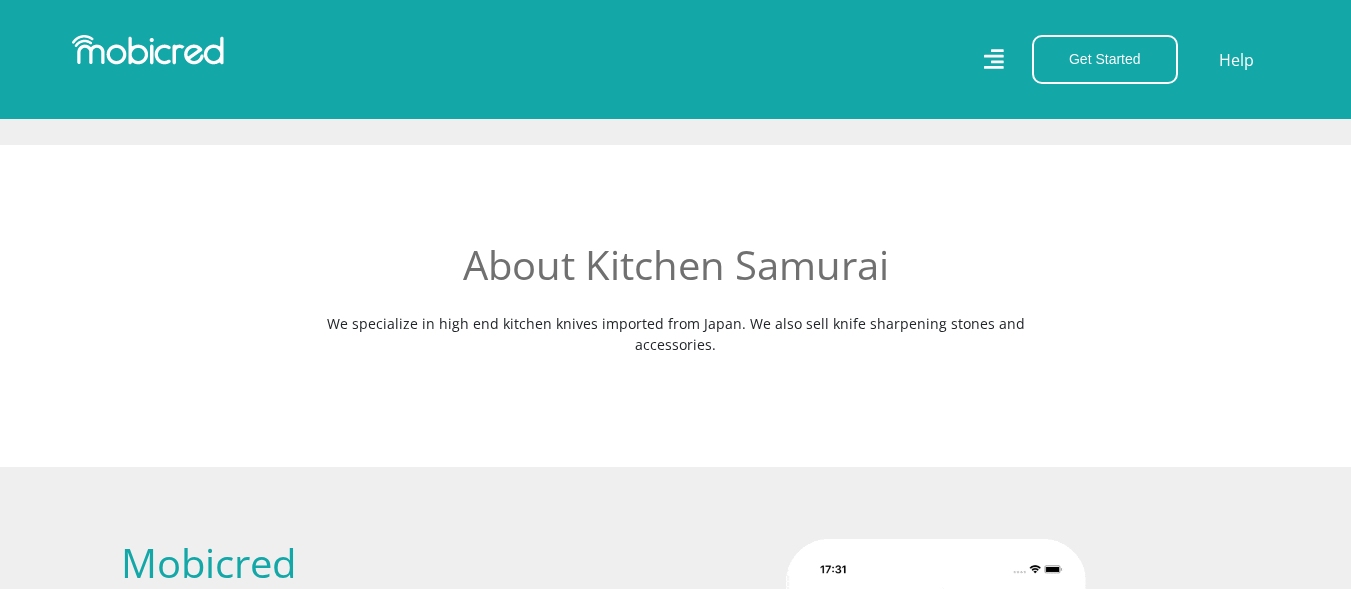 scroll, scrollTop: 400, scrollLeft: 0, axis: vertical 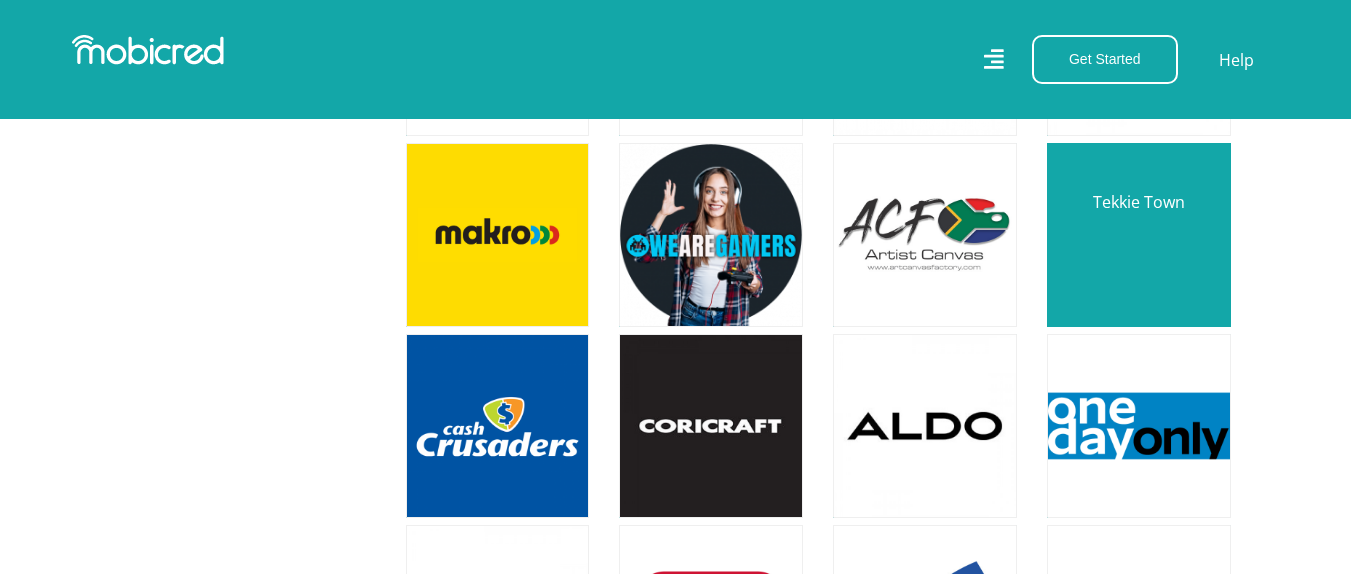 click at bounding box center (1139, 235) 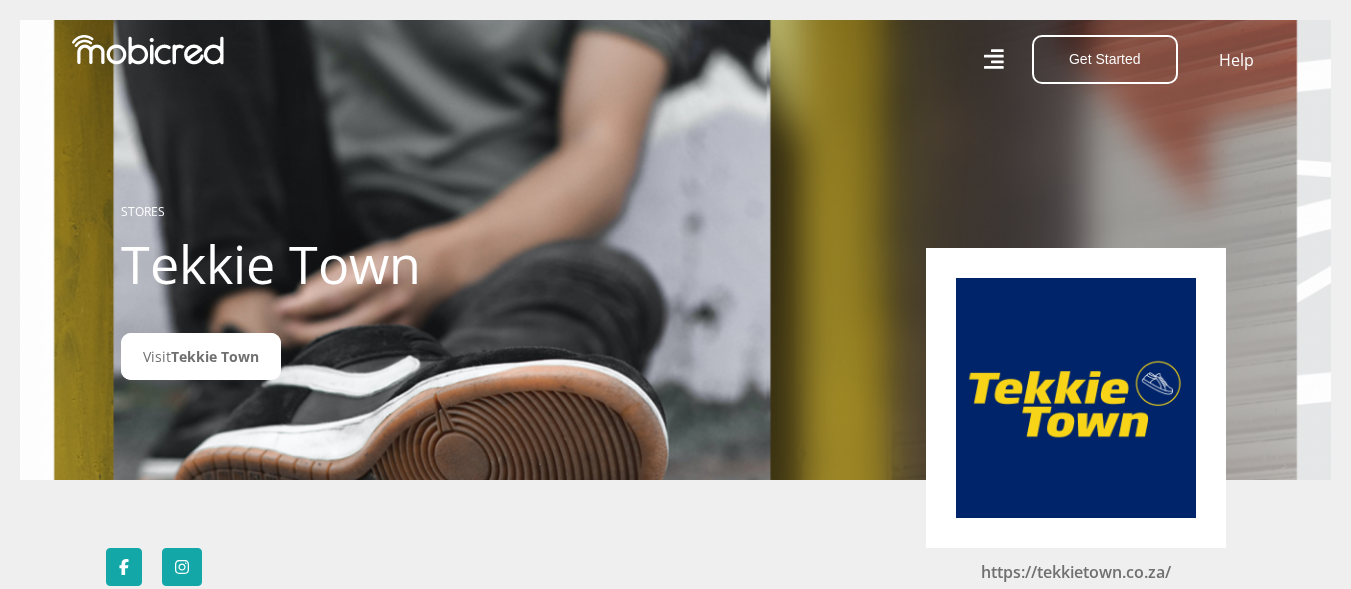 scroll, scrollTop: 0, scrollLeft: 0, axis: both 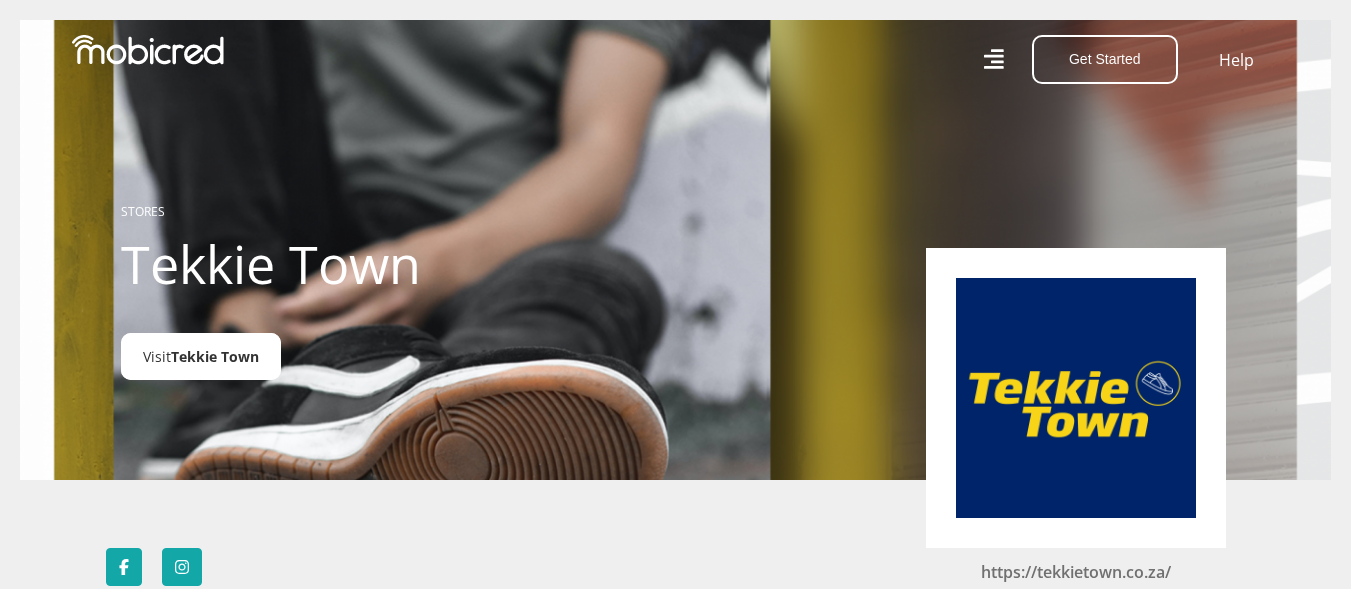 click on "Tekkie Town" at bounding box center [215, 356] 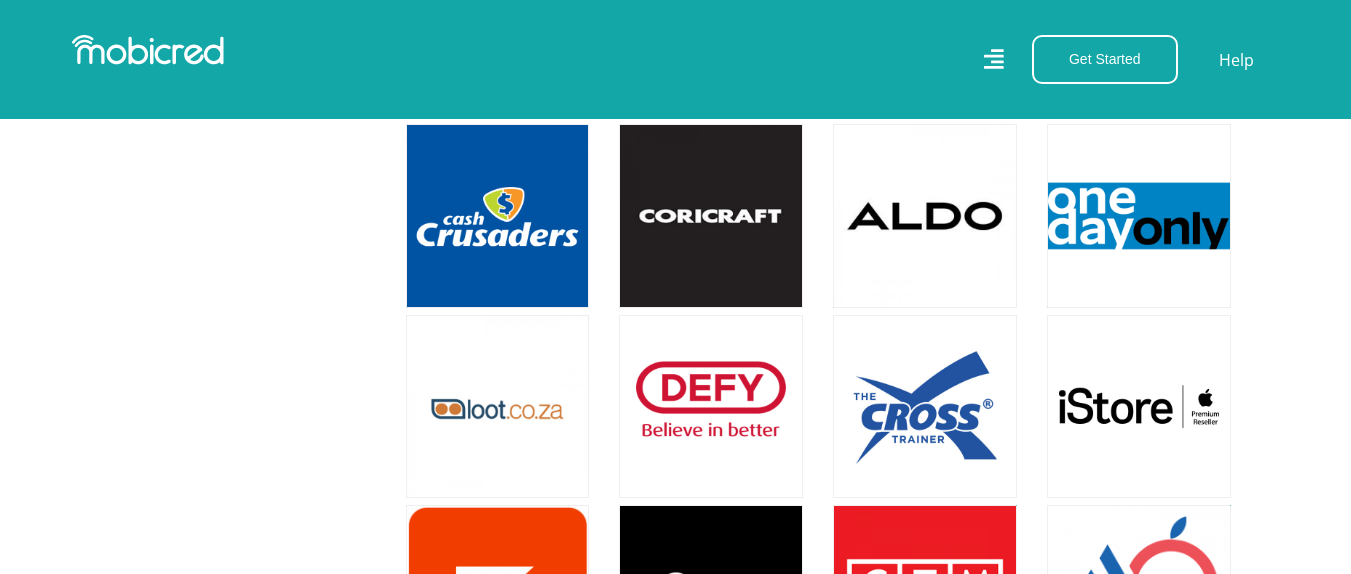 scroll, scrollTop: 3972, scrollLeft: 0, axis: vertical 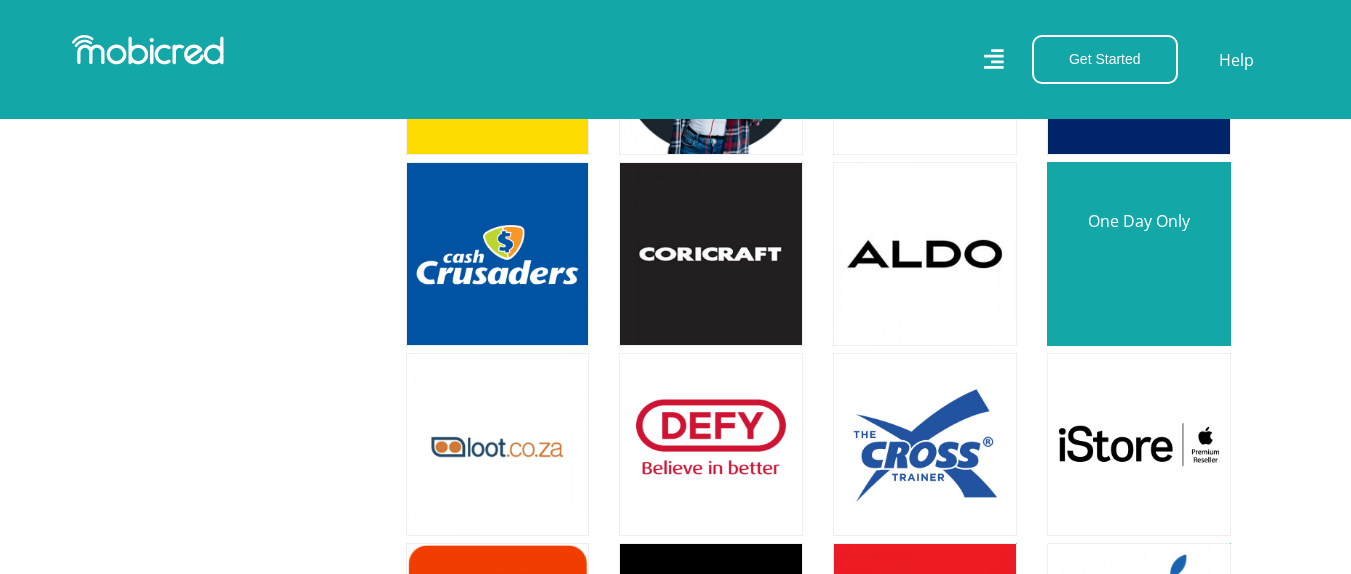 click at bounding box center [1139, 254] 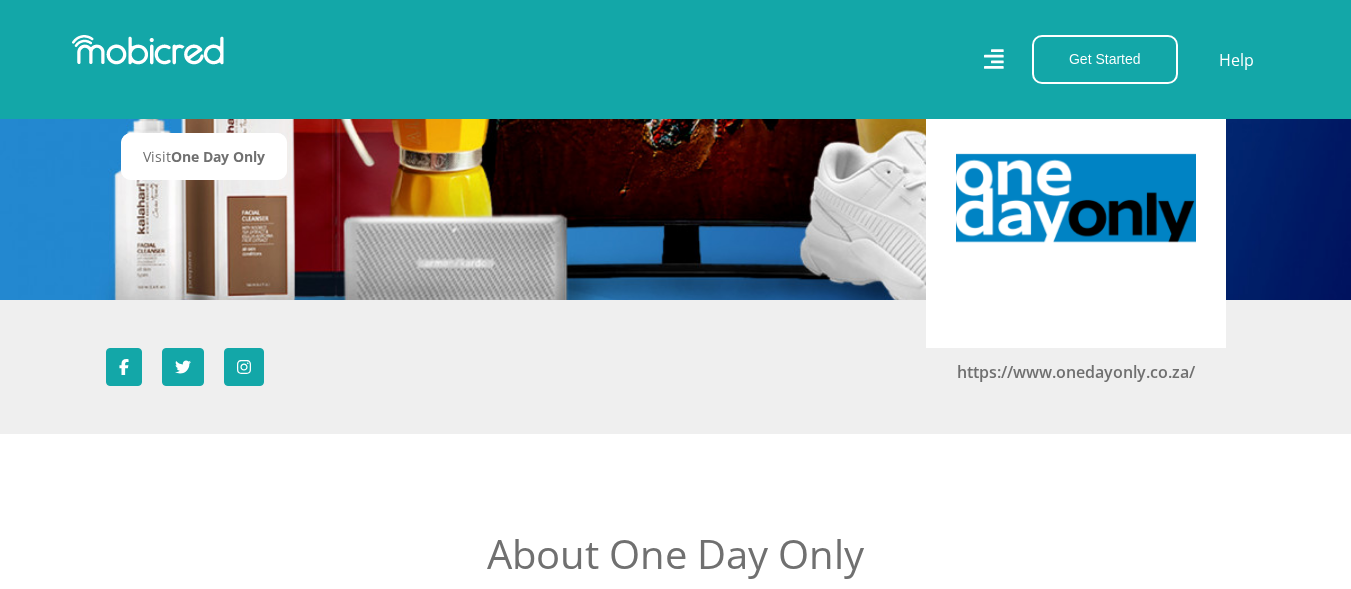 scroll, scrollTop: 0, scrollLeft: 0, axis: both 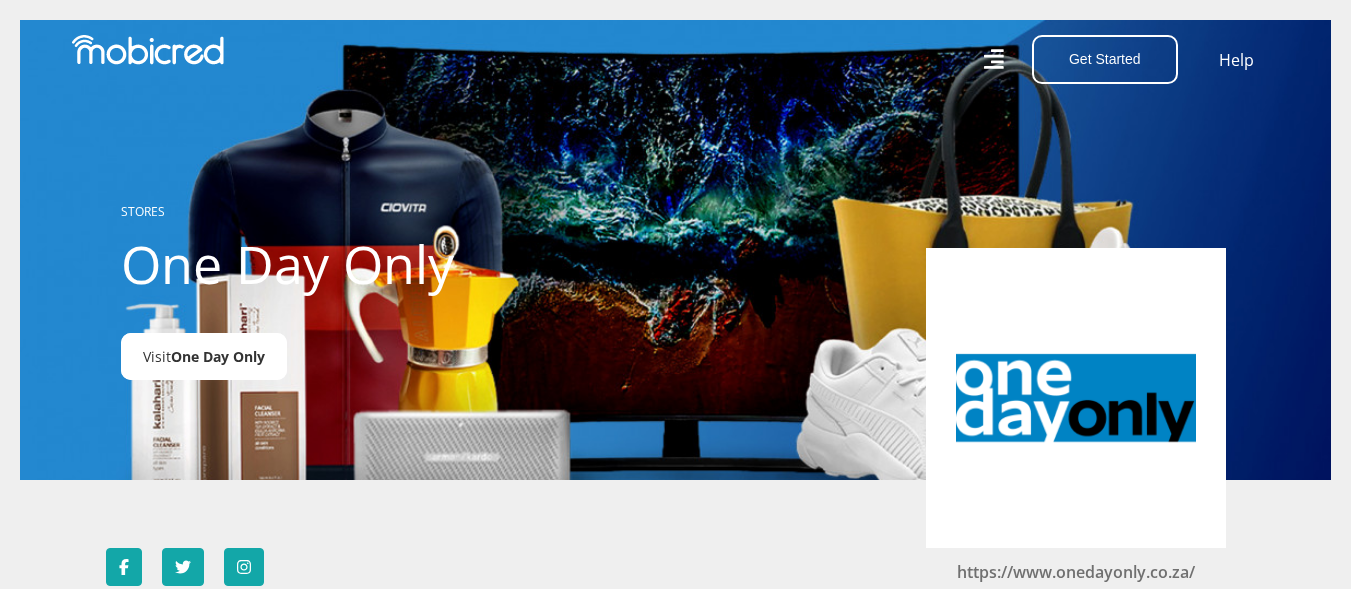 click on "One Day Only" at bounding box center [218, 356] 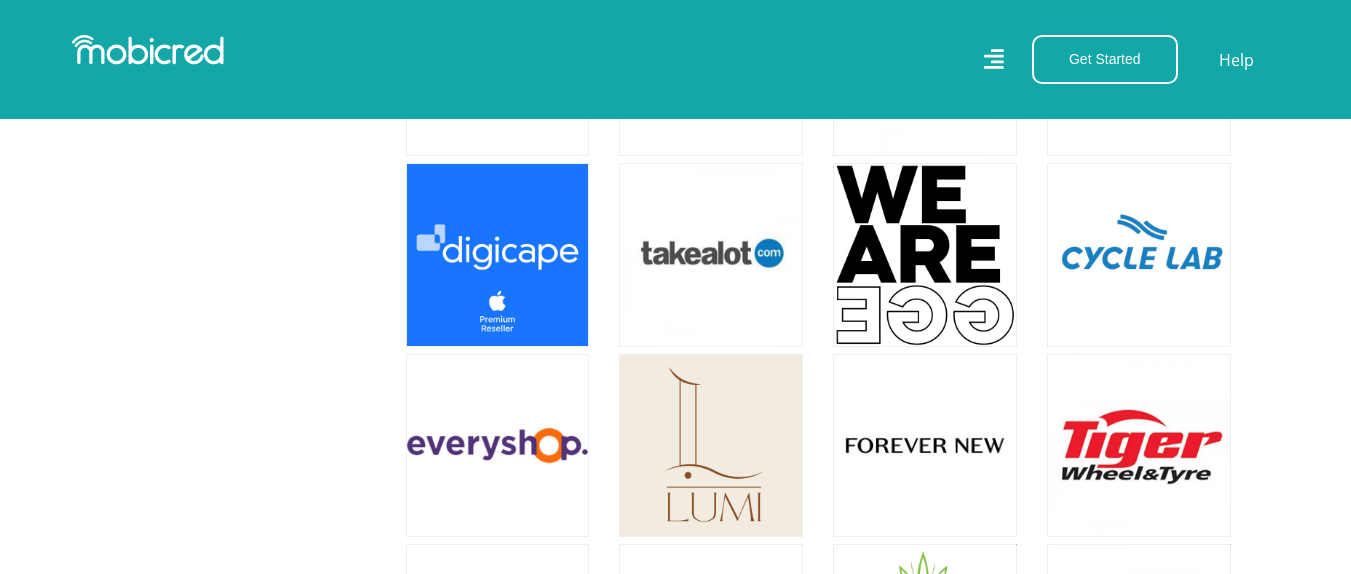 scroll, scrollTop: 2487, scrollLeft: 0, axis: vertical 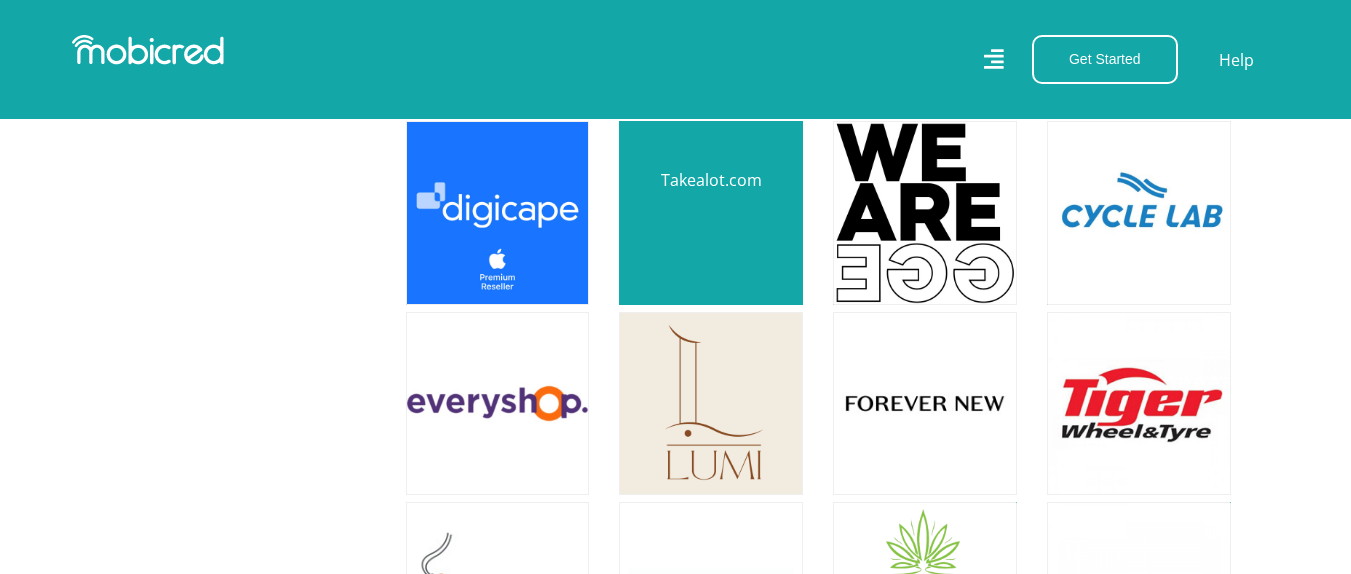 click at bounding box center (711, 213) 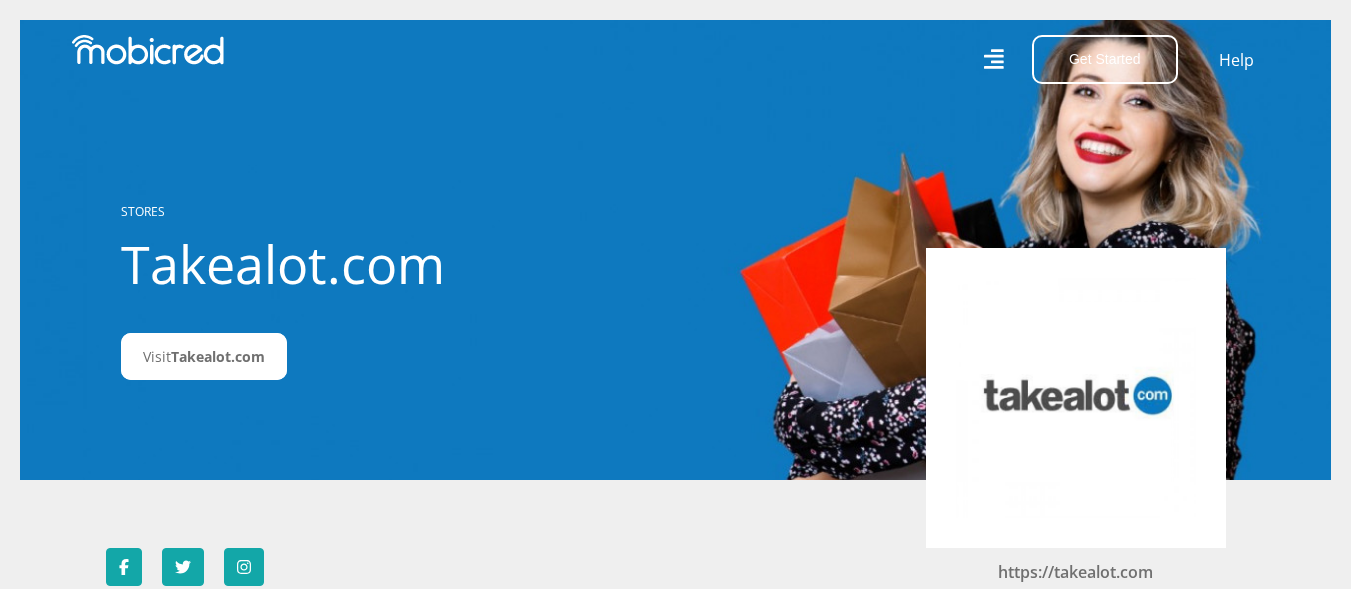 scroll, scrollTop: 0, scrollLeft: 0, axis: both 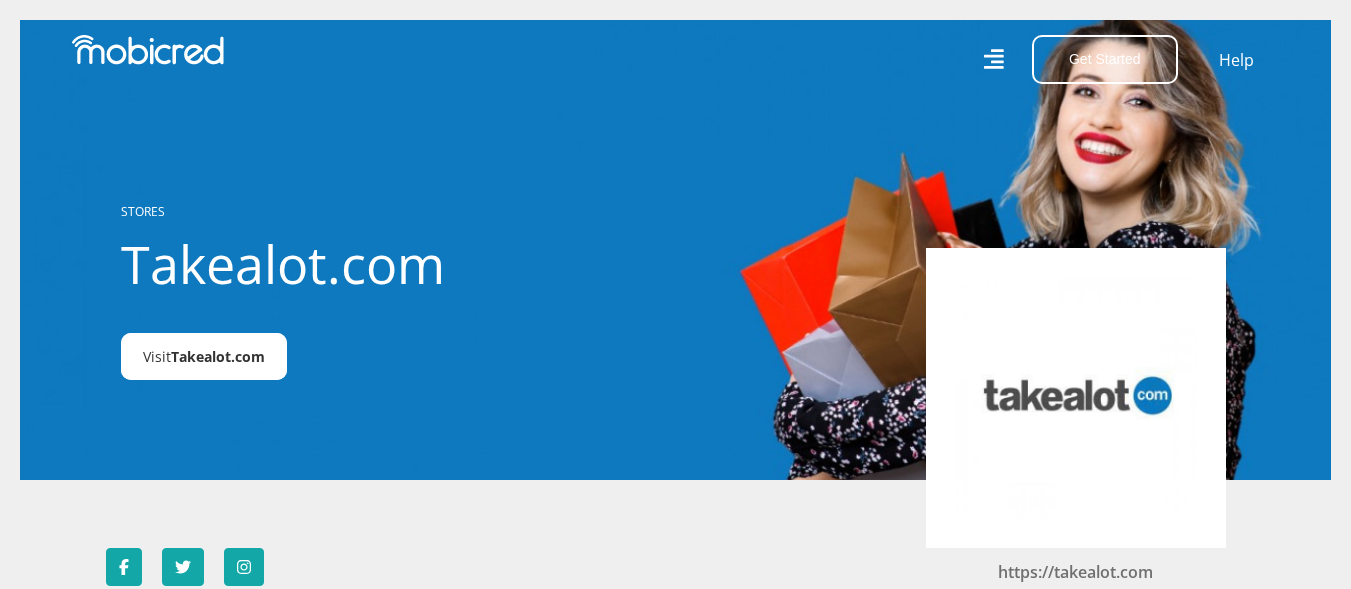 click on "Visit  Takealot.com" at bounding box center (204, 356) 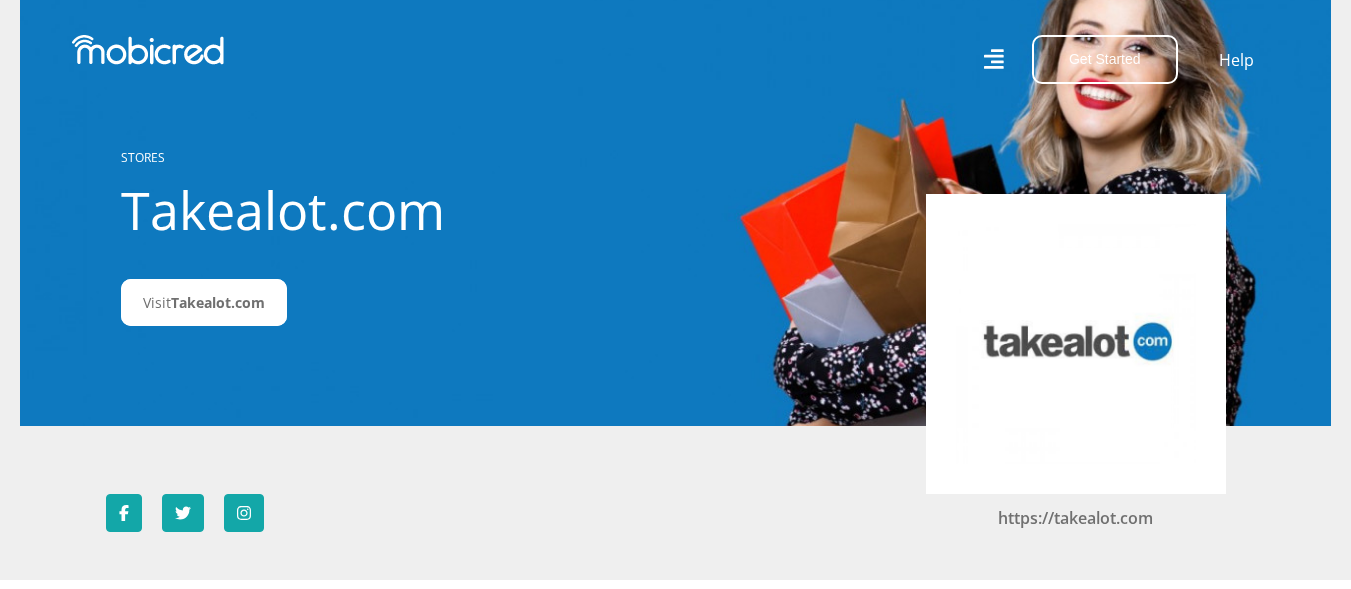 scroll, scrollTop: 0, scrollLeft: 0, axis: both 